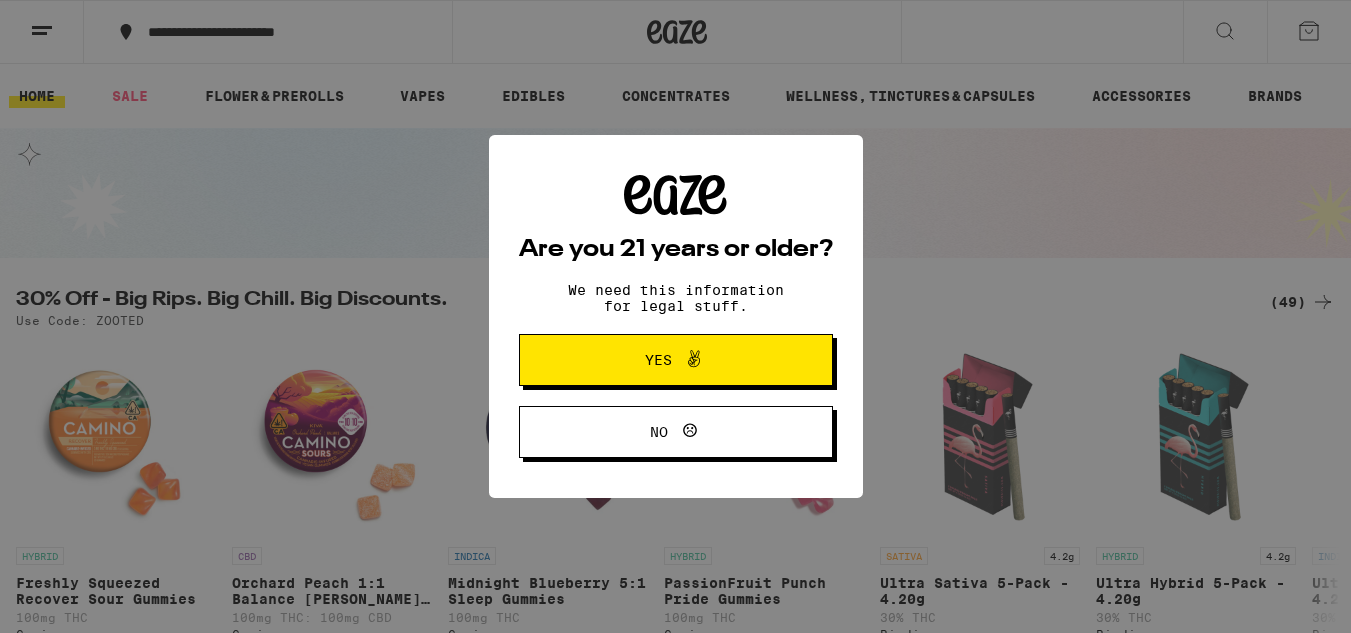 scroll, scrollTop: 0, scrollLeft: 0, axis: both 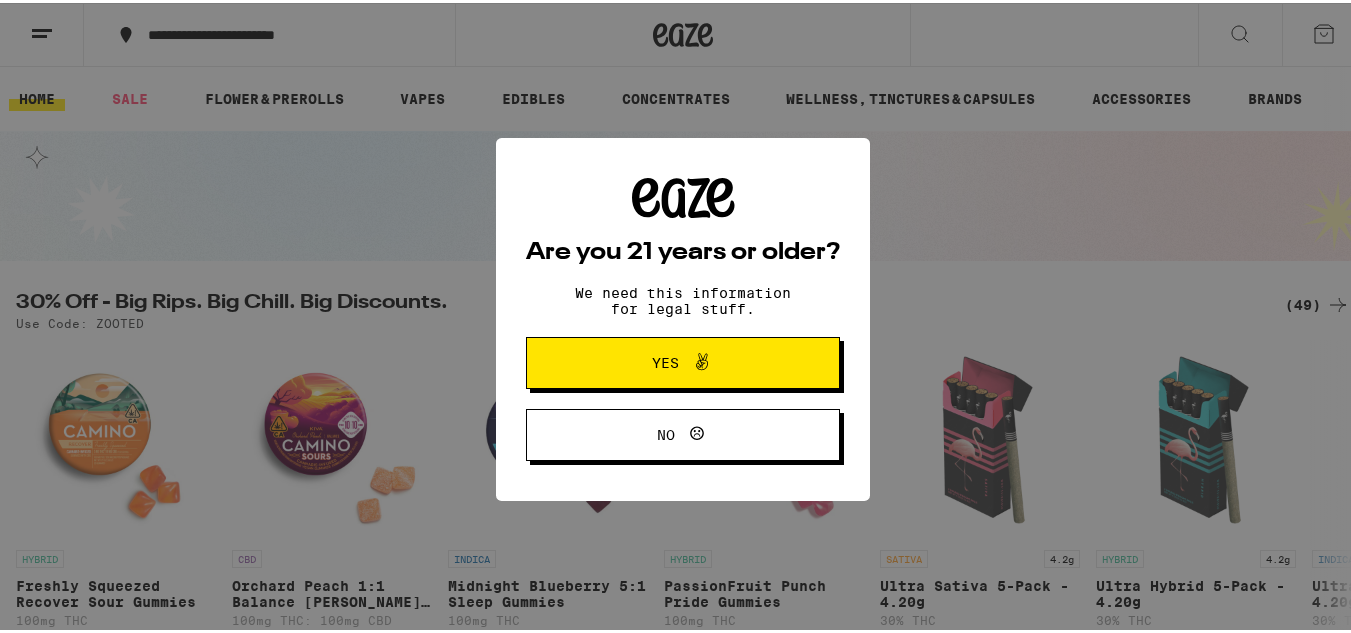 click at bounding box center [697, 360] 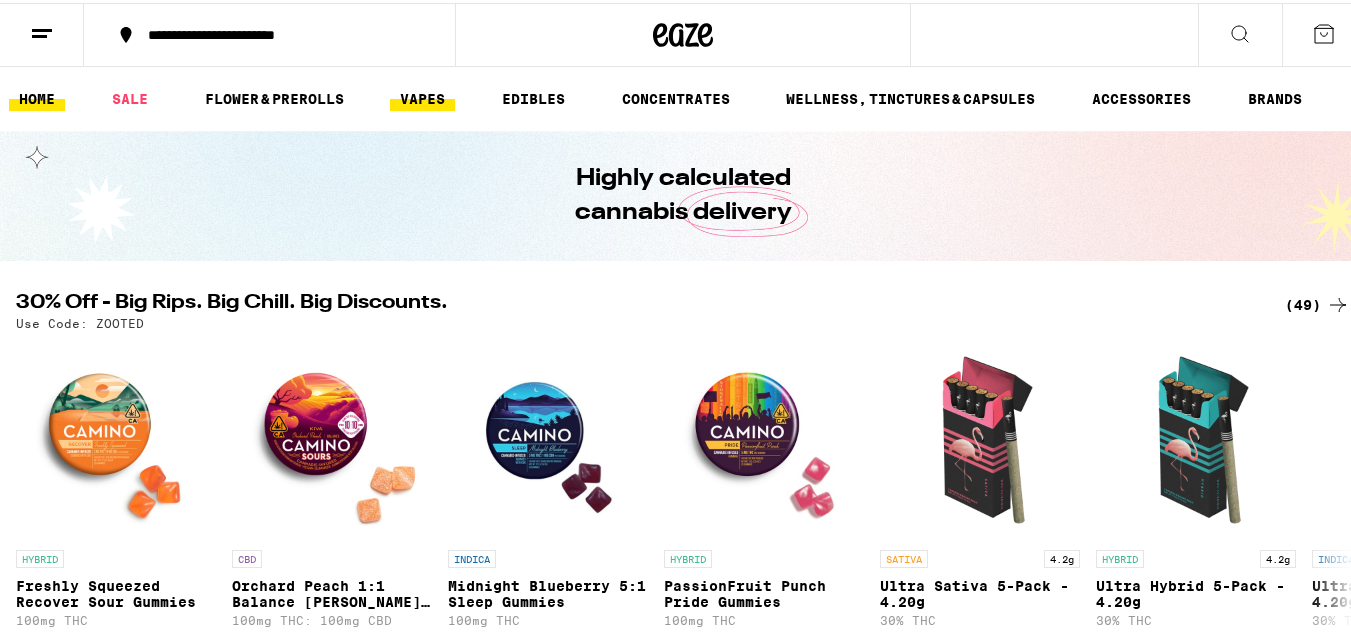 click on "VAPES" at bounding box center [422, 96] 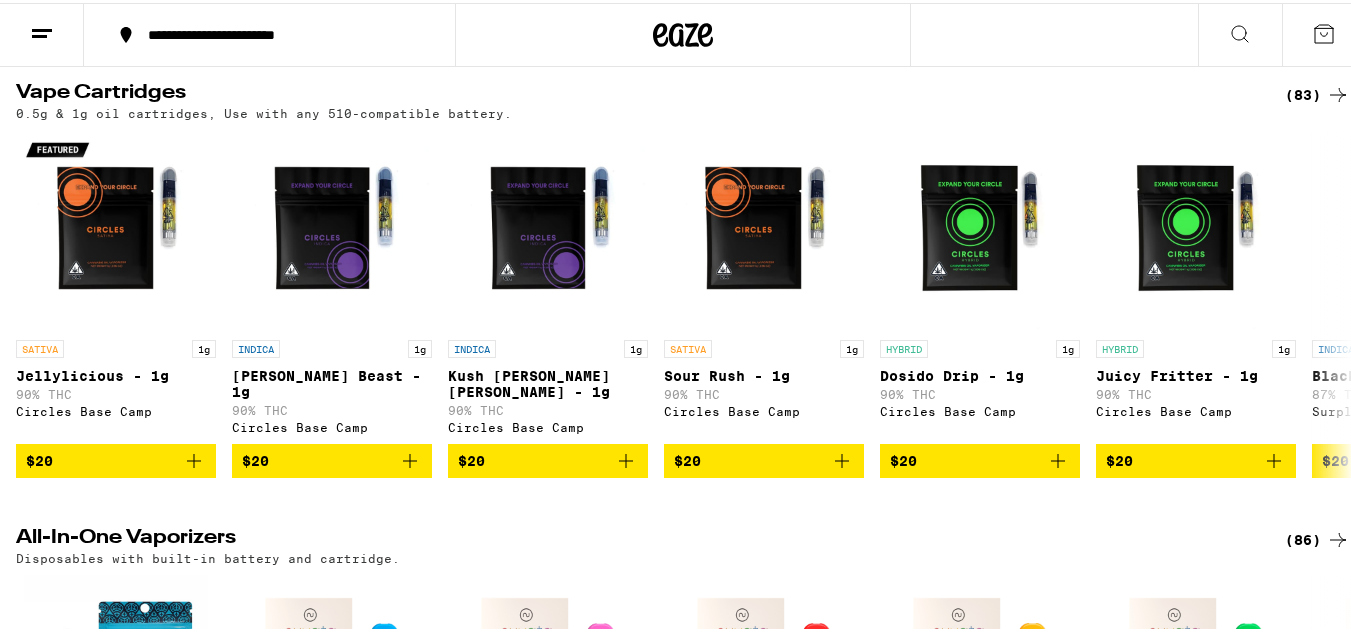 scroll, scrollTop: 203, scrollLeft: 0, axis: vertical 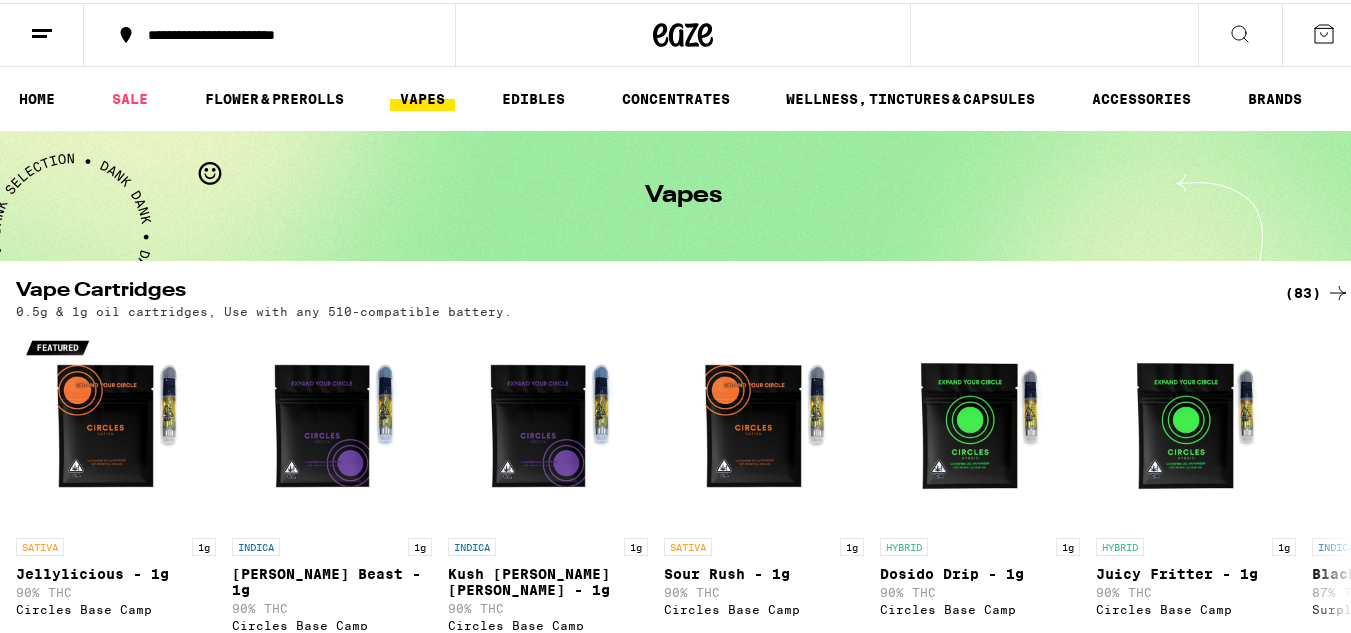 click on "**********" at bounding box center (269, 32) 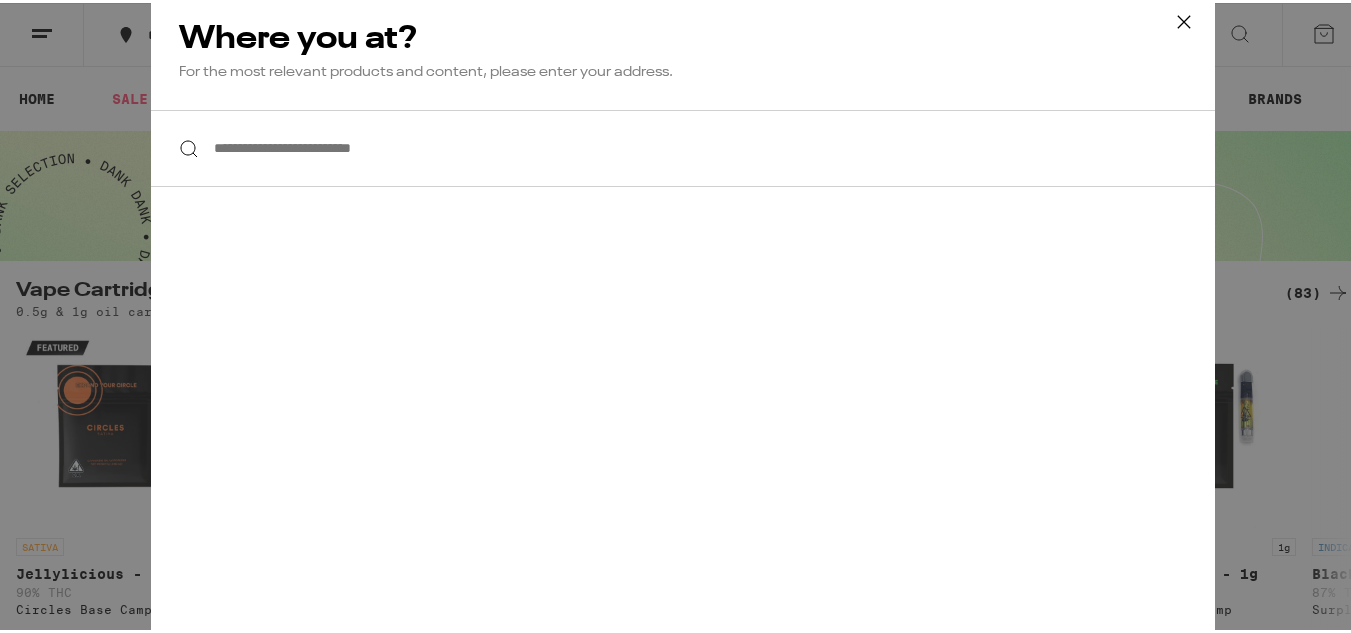 click on "**********" at bounding box center (683, 145) 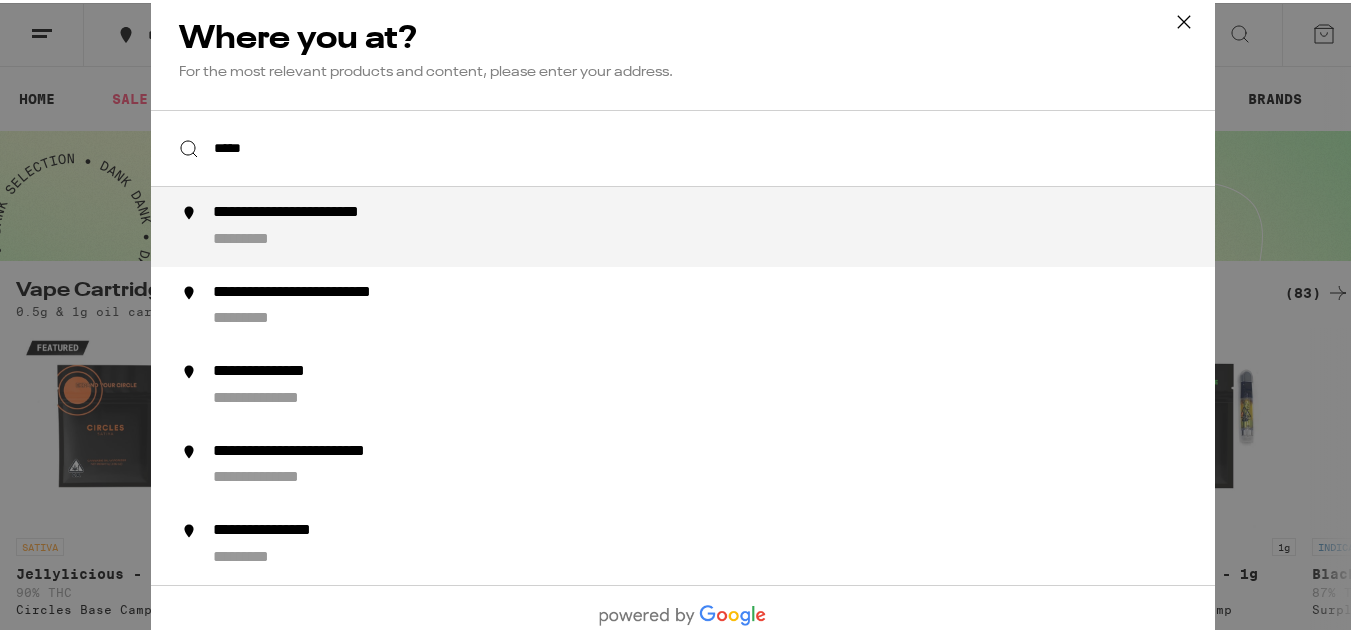type on "*****" 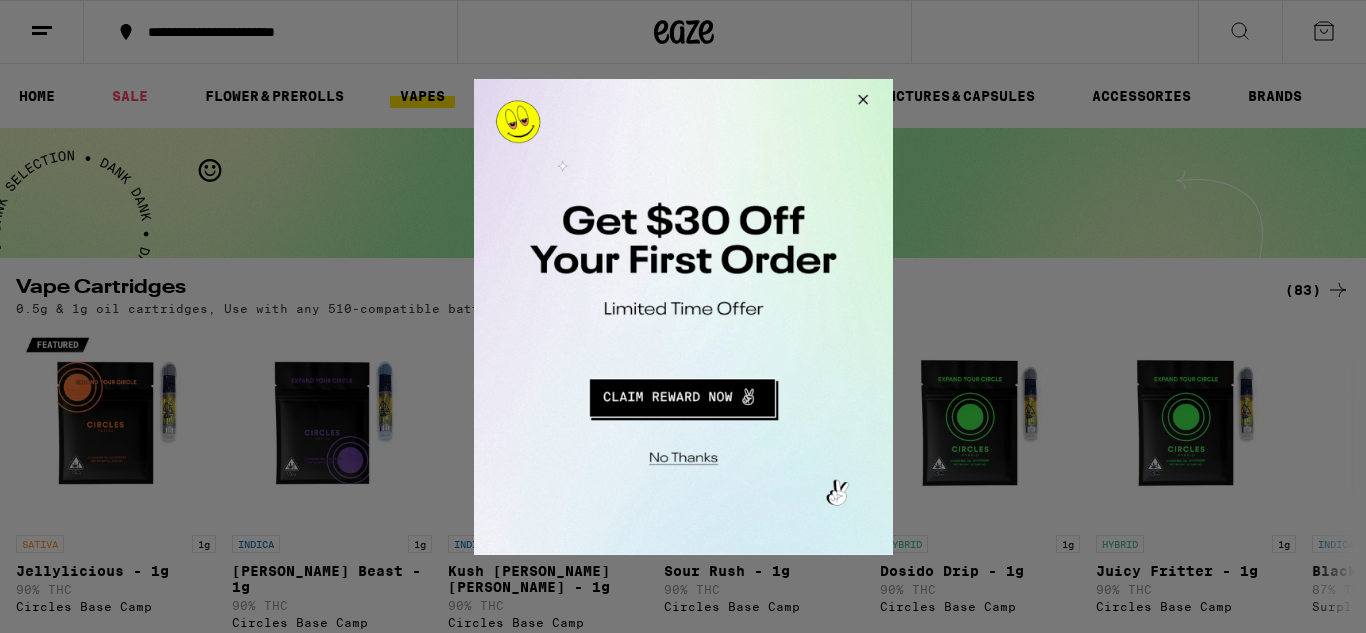click at bounding box center (681, 394) 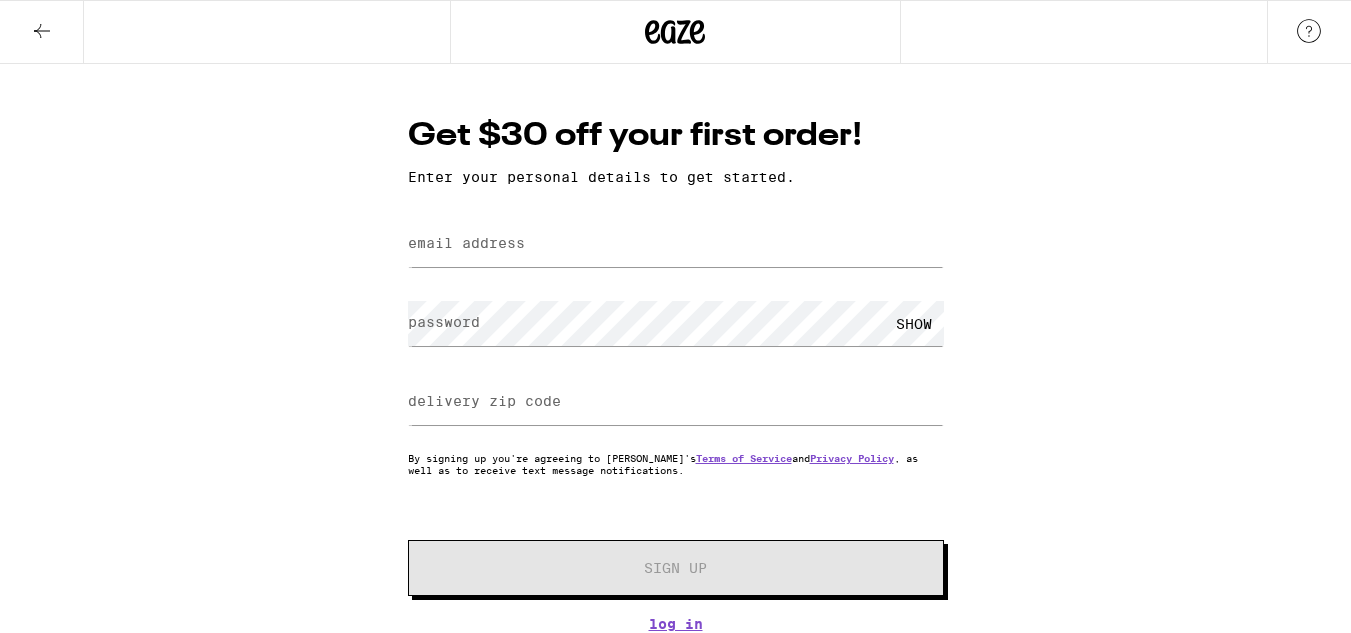scroll, scrollTop: 0, scrollLeft: 0, axis: both 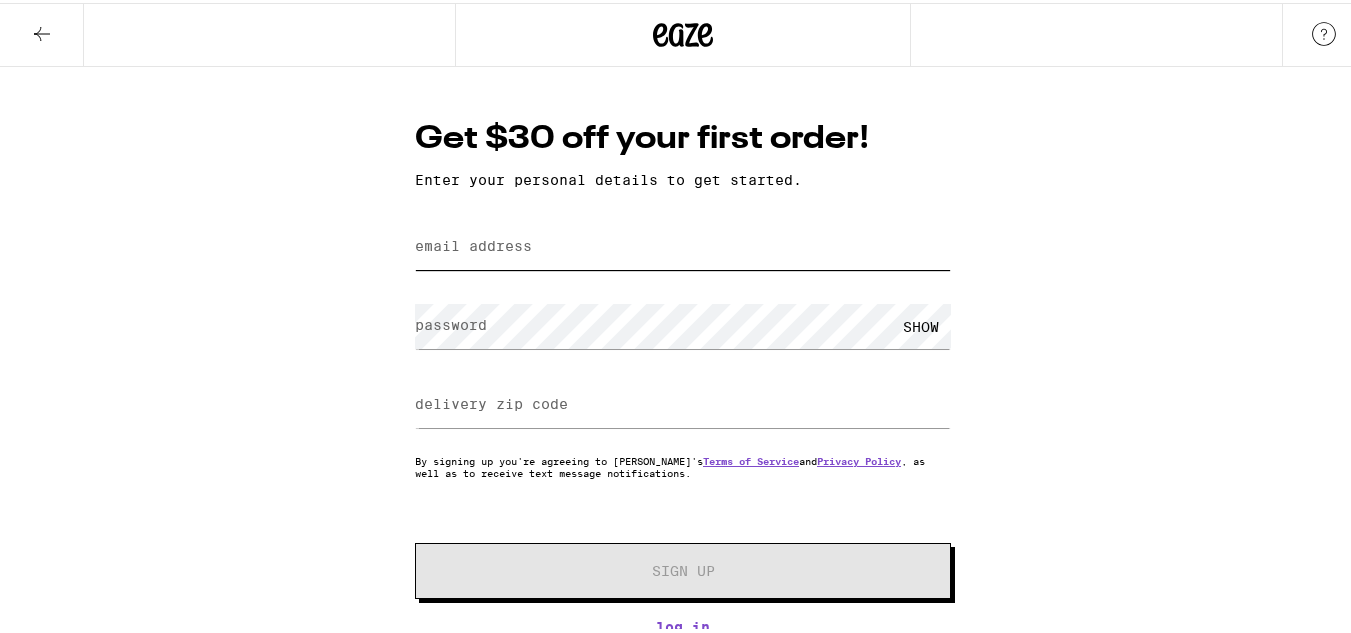 click on "email address" at bounding box center [683, 244] 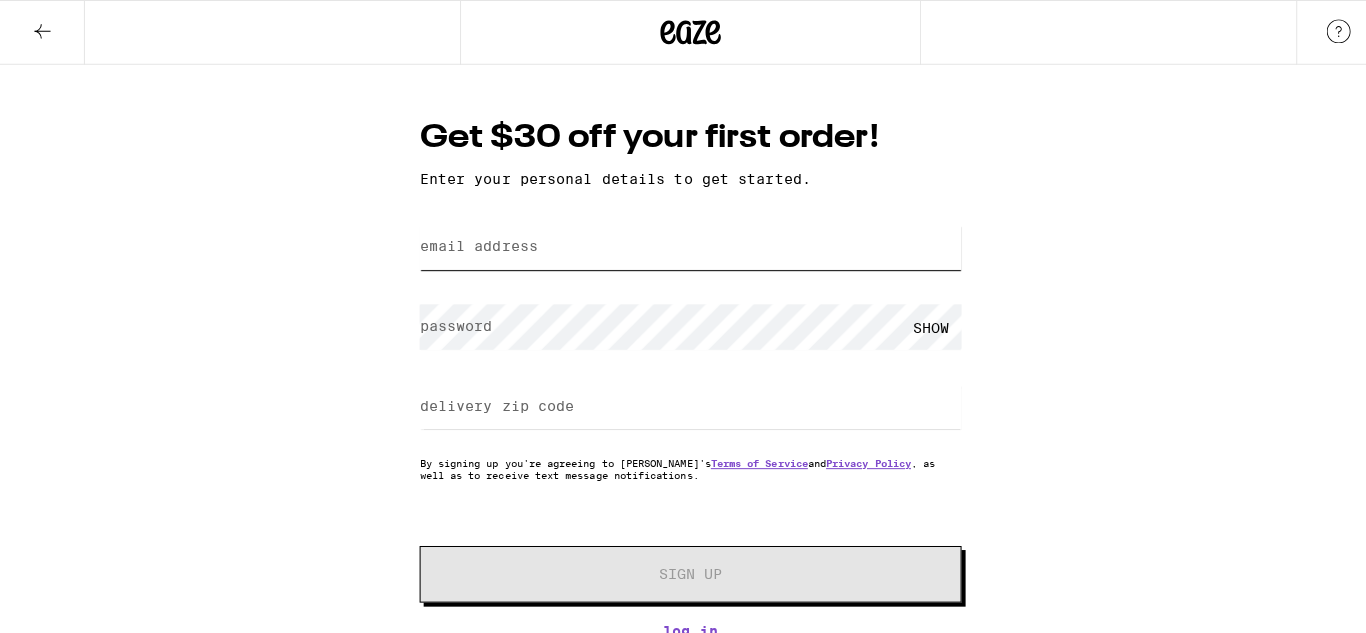 scroll, scrollTop: 0, scrollLeft: 0, axis: both 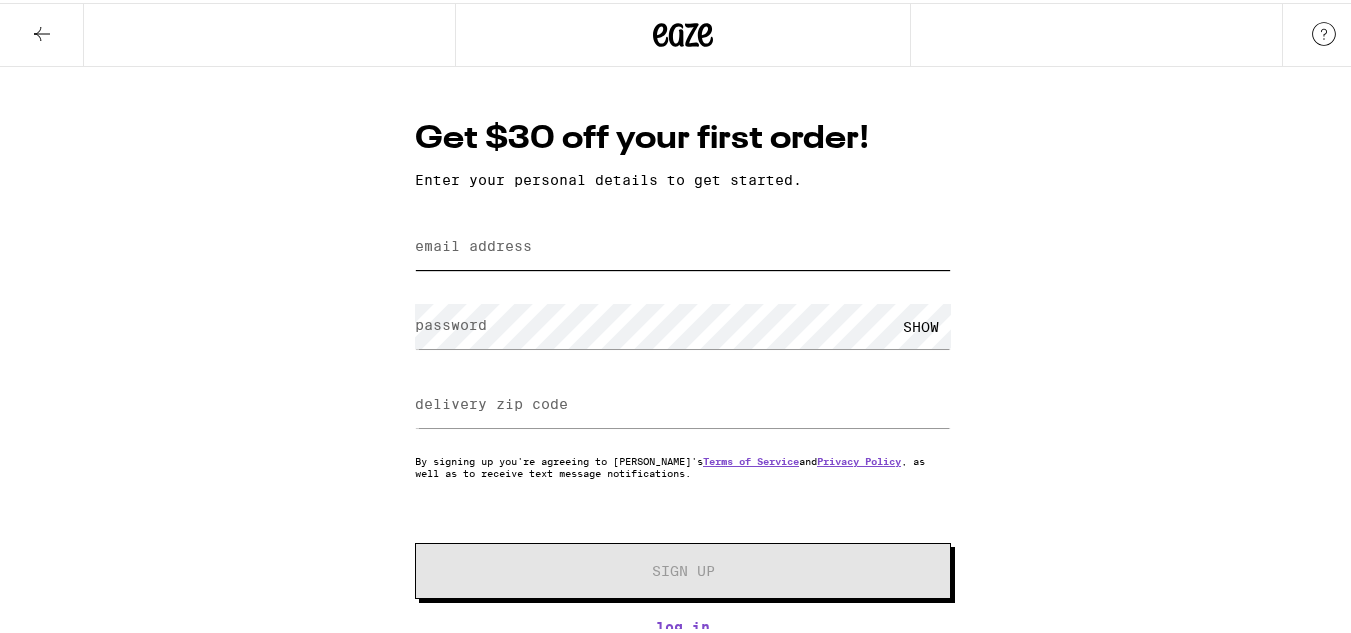 type on "lindseymontazeme@gmail.com" 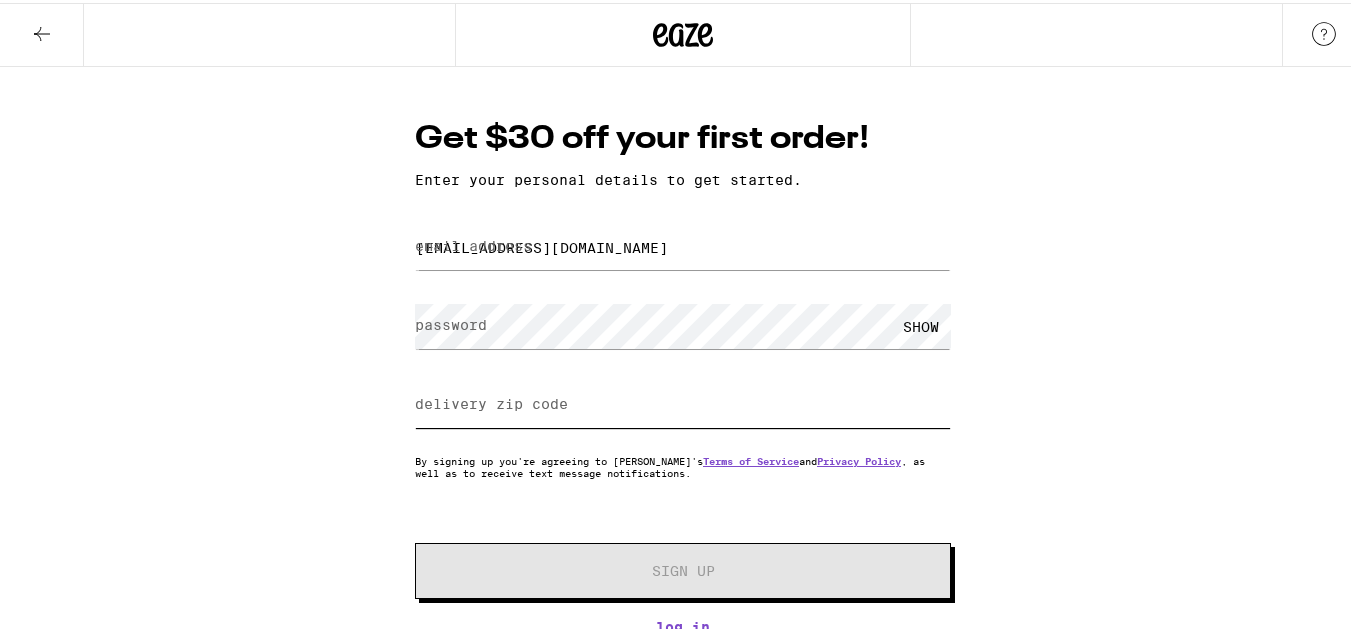 type on "33325" 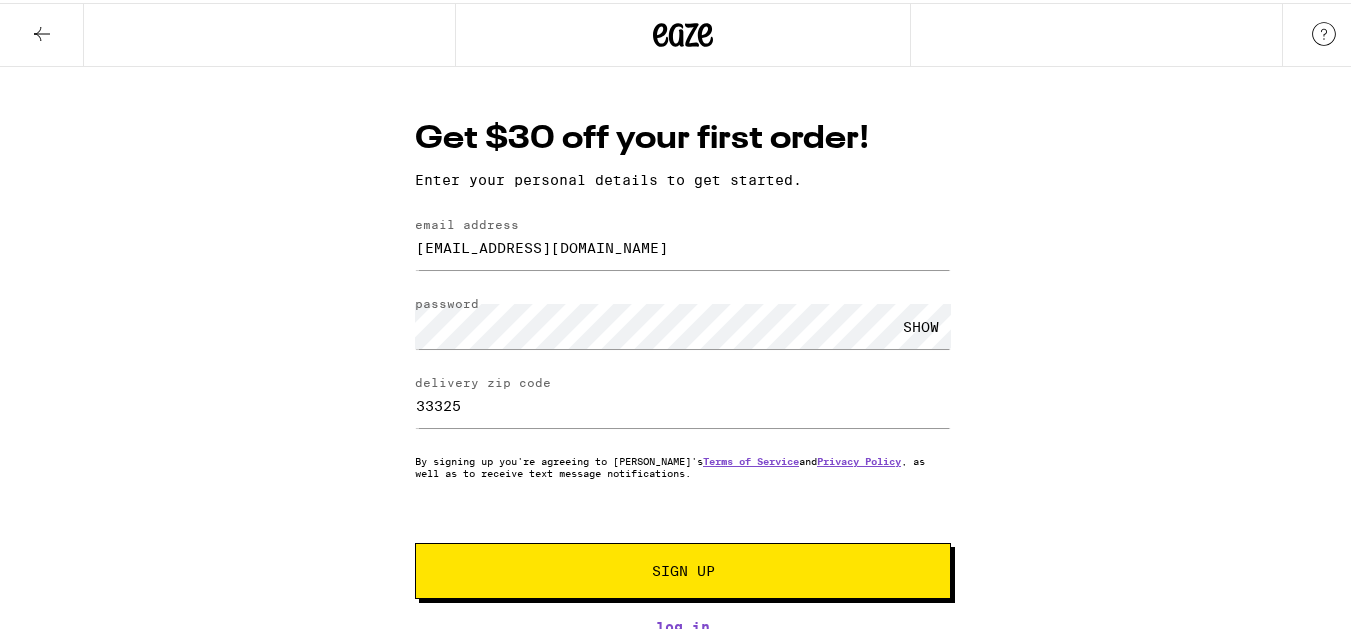 click on "Sign Up" at bounding box center (683, 568) 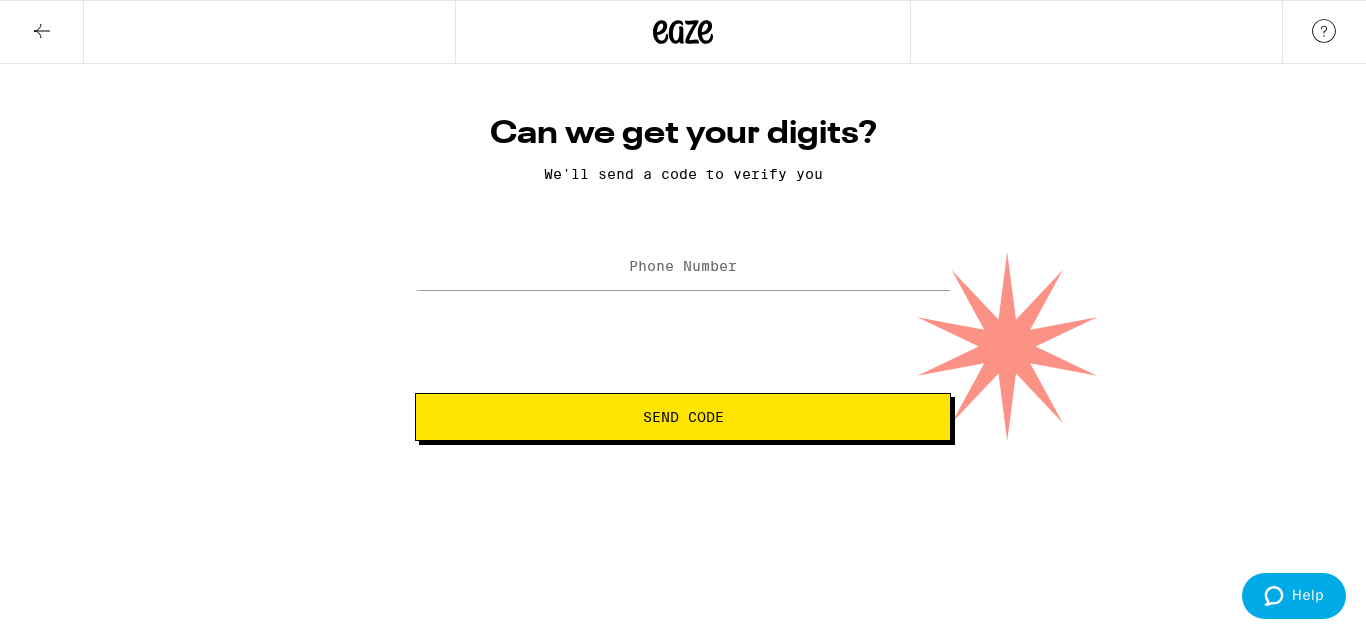 click on "Phone Number" at bounding box center (683, 266) 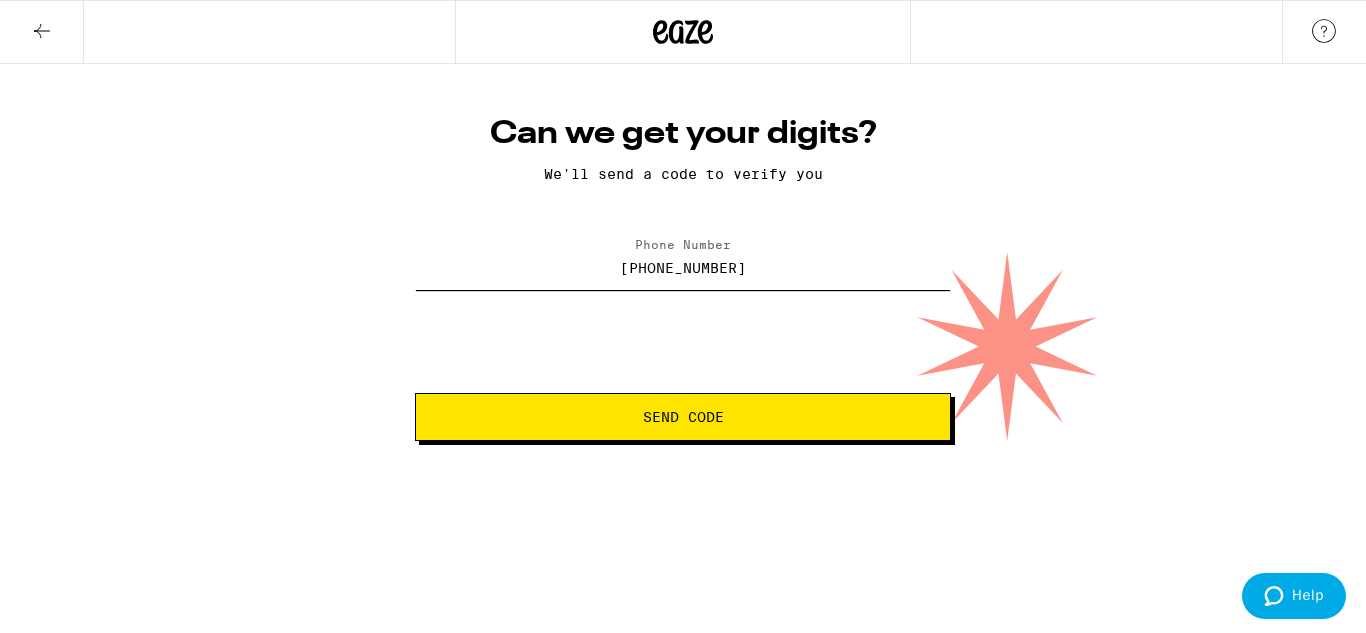 type on "(954) 383-5447" 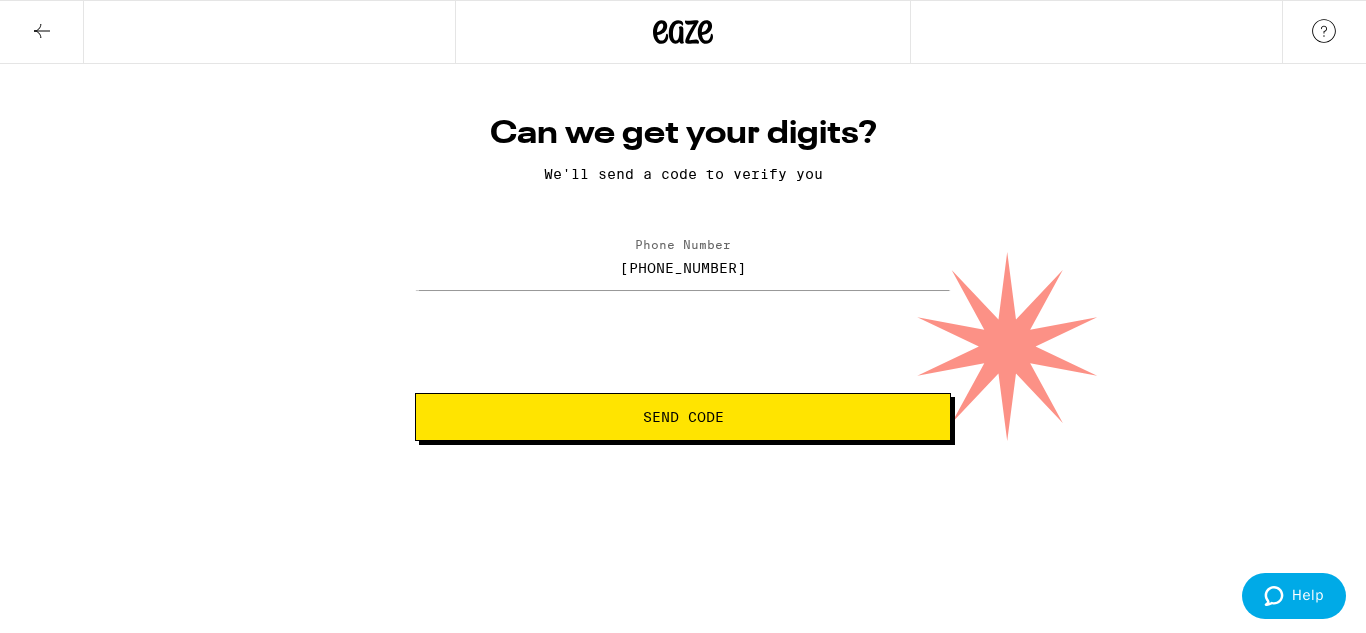 click on "Send Code" at bounding box center (683, 417) 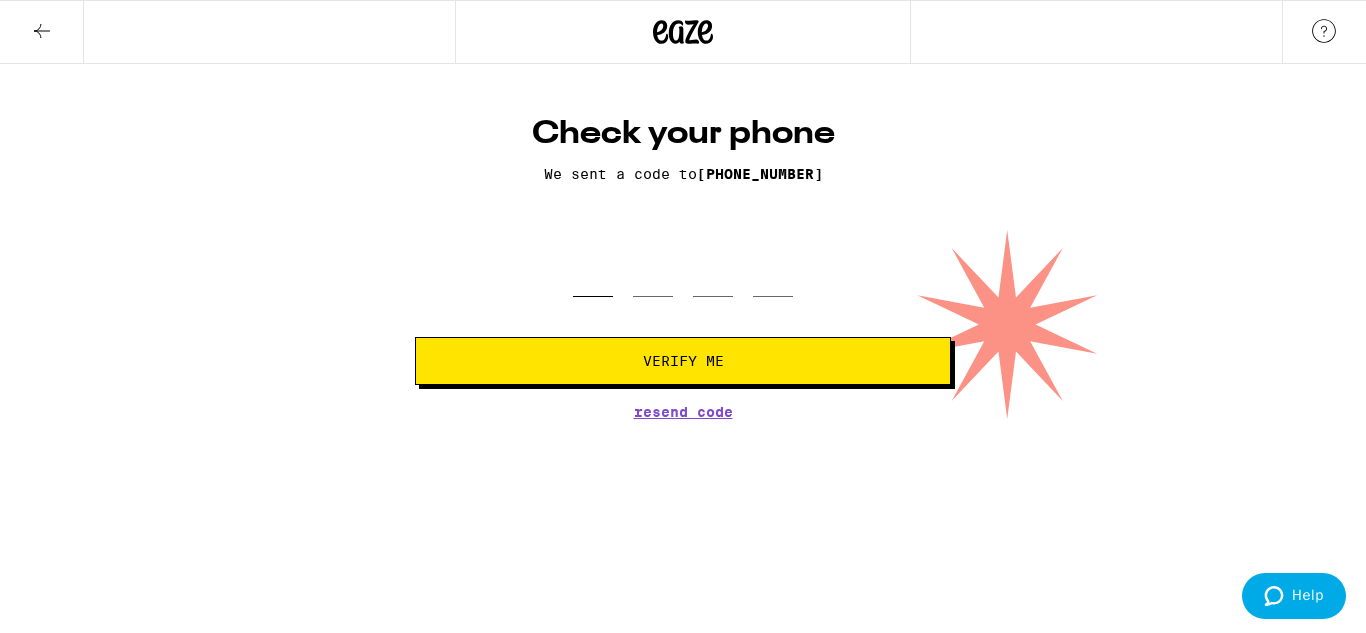 click at bounding box center [593, 267] 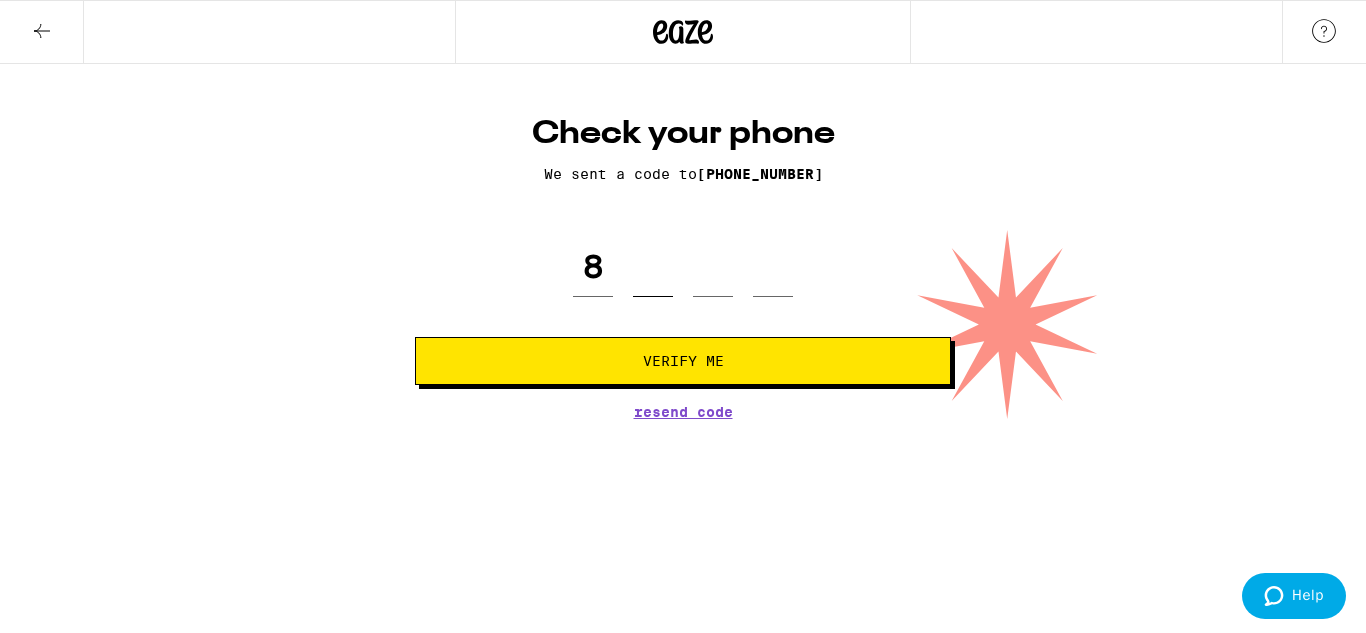 type on "8" 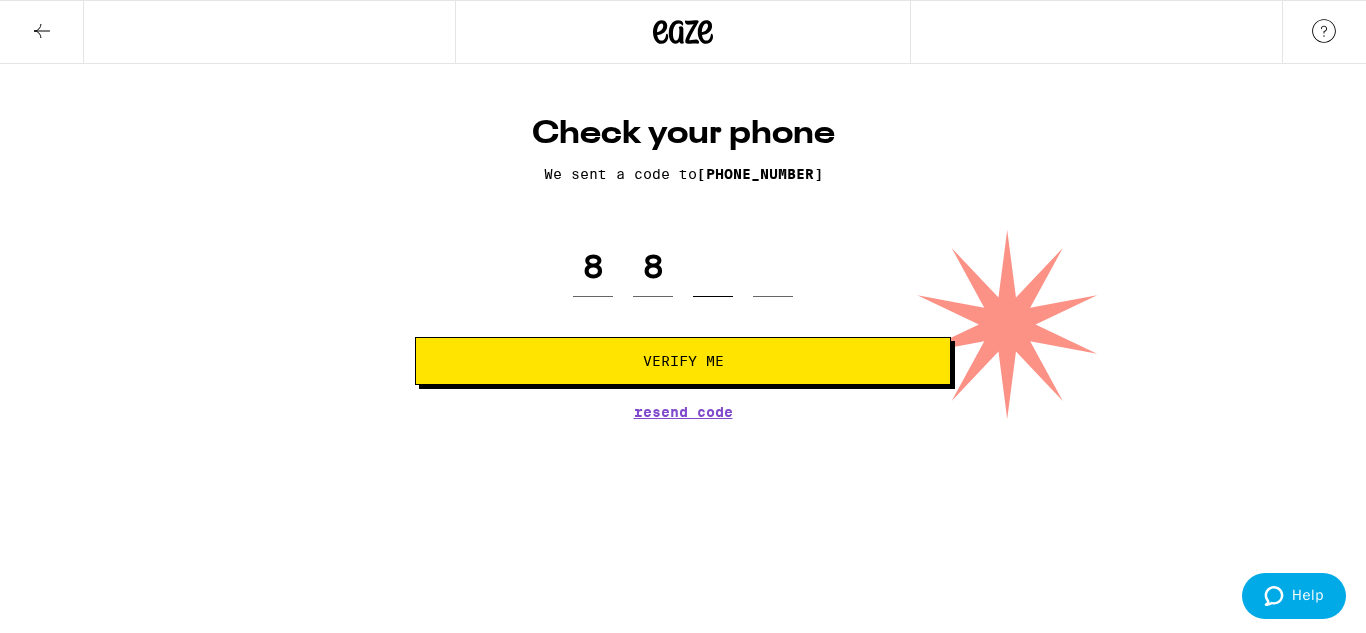 type on "9" 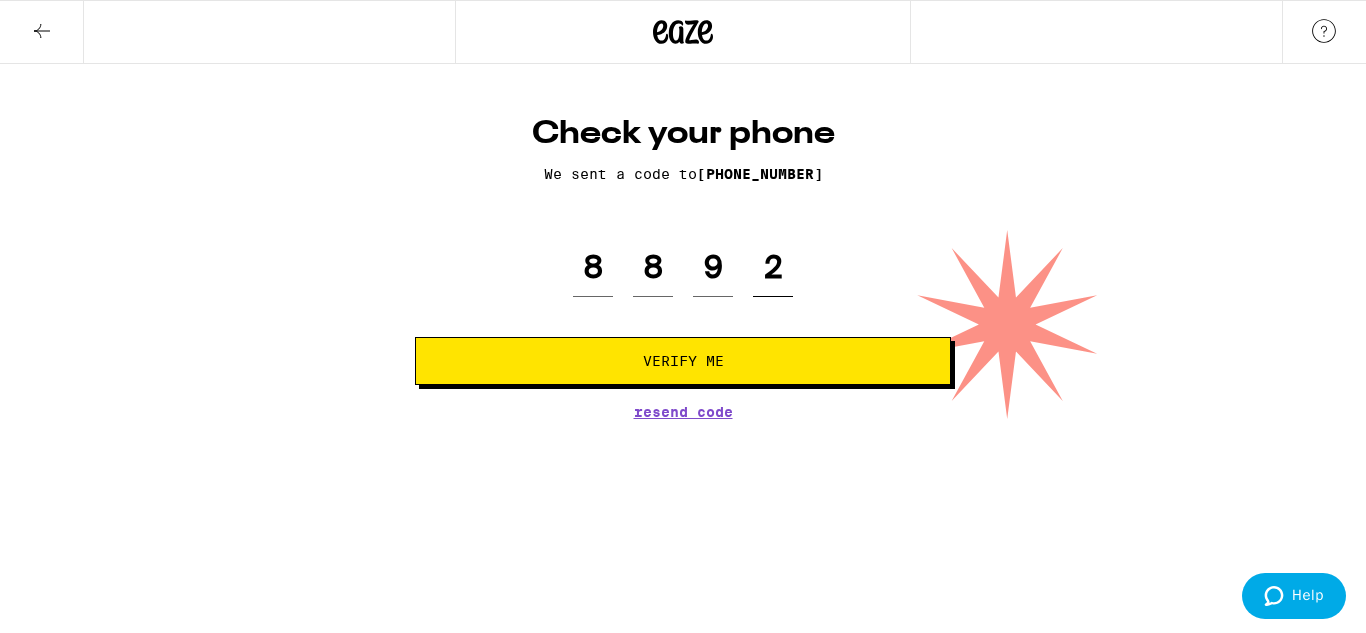 type on "2" 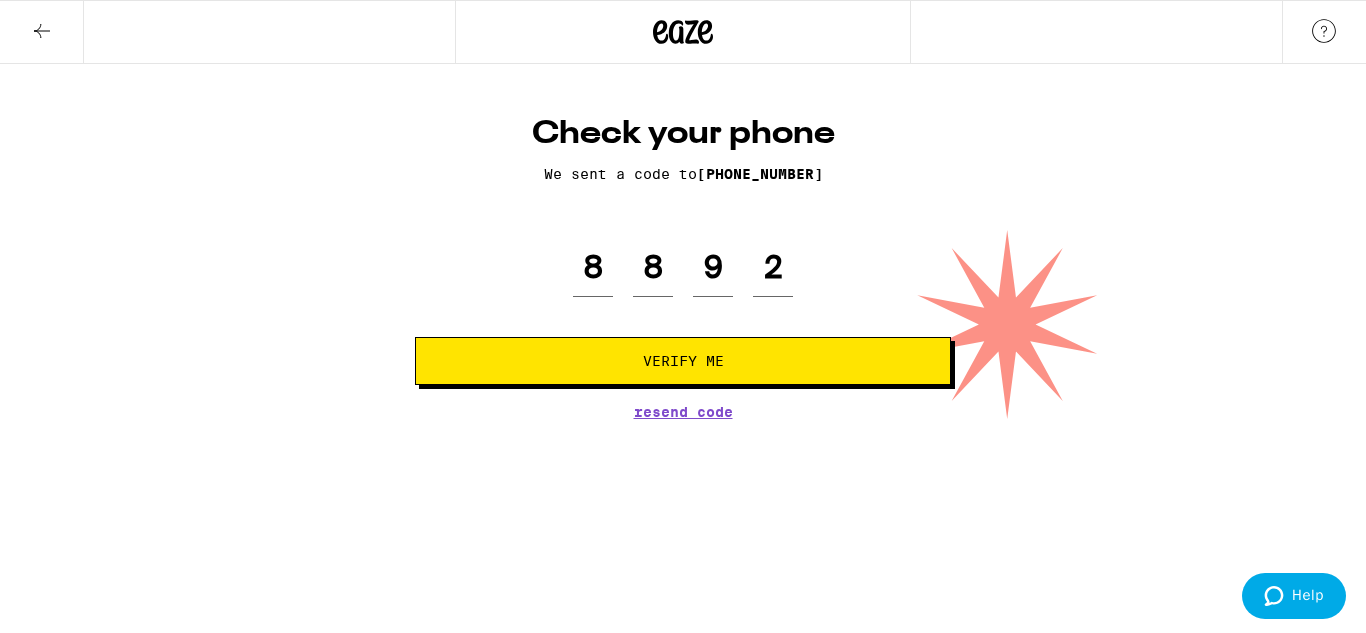 click on "Verify Me" at bounding box center [683, 361] 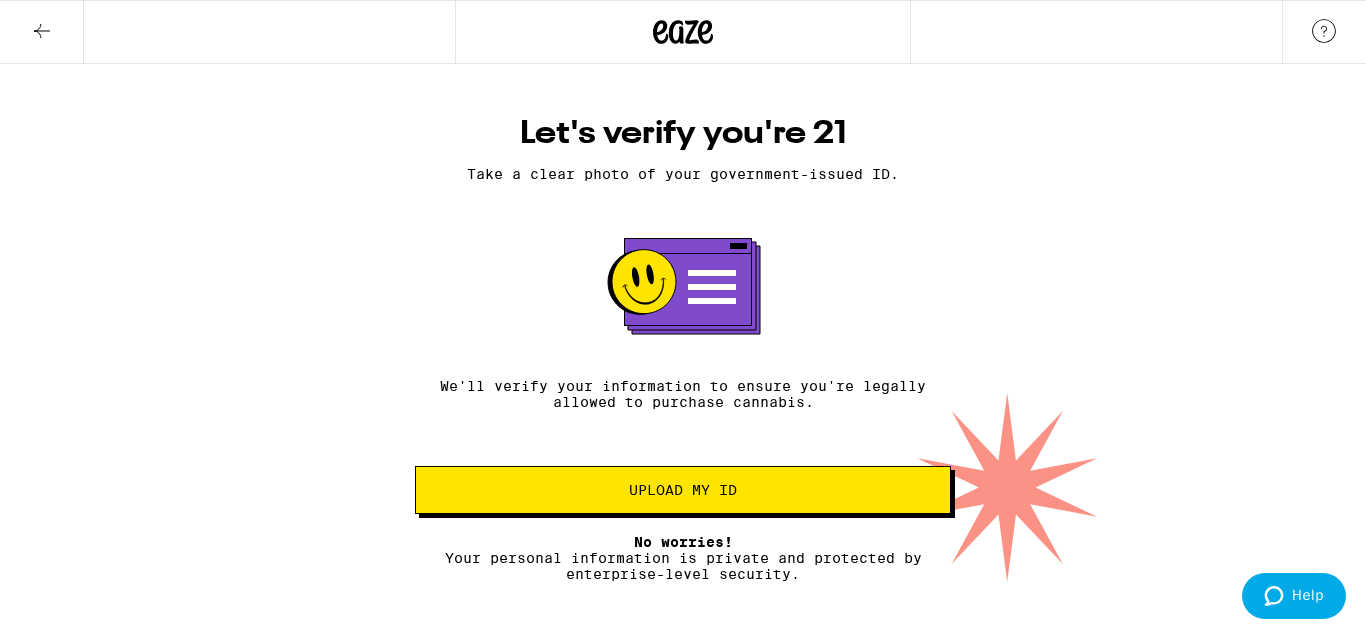 click on "Upload my ID" at bounding box center [683, 490] 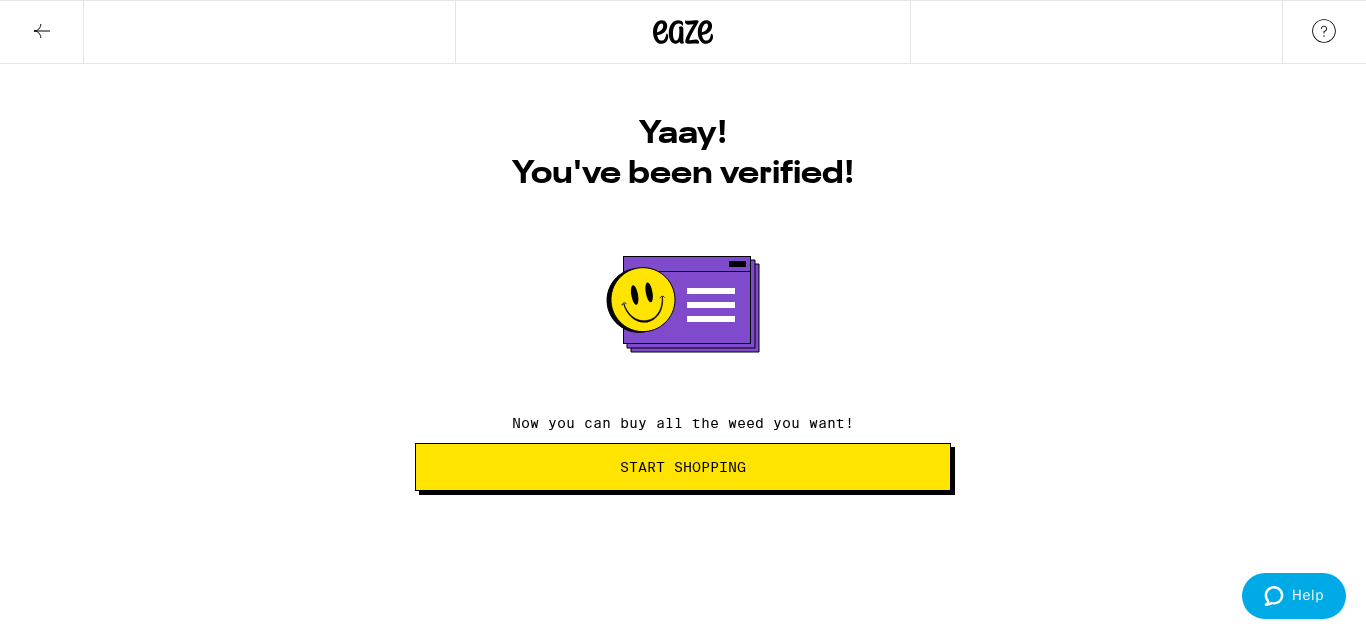 click on "Start Shopping" at bounding box center [683, 467] 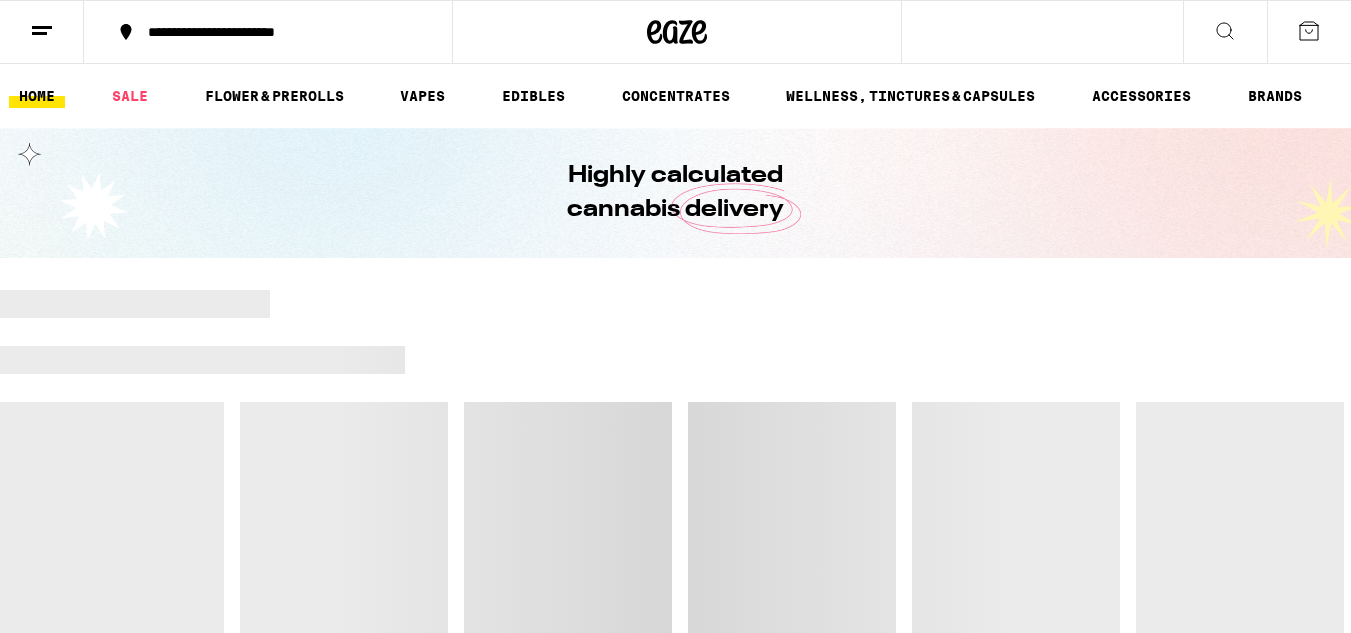 scroll, scrollTop: 0, scrollLeft: 0, axis: both 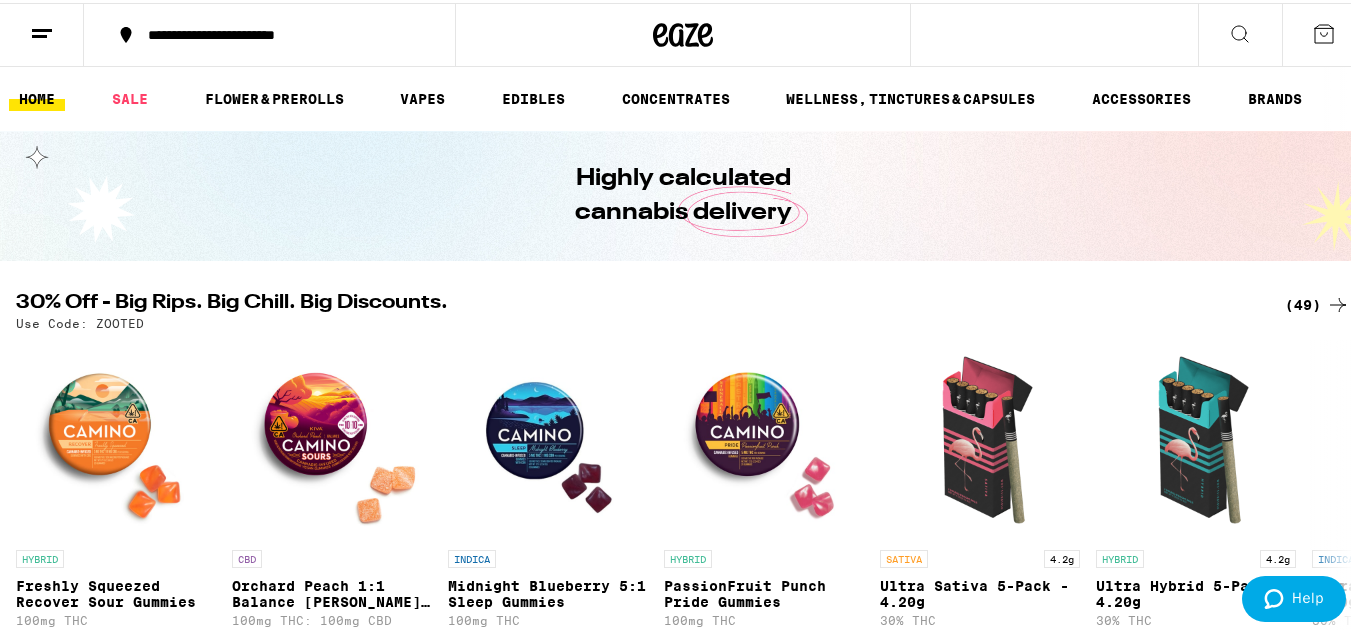 click on "**********" at bounding box center [269, 32] 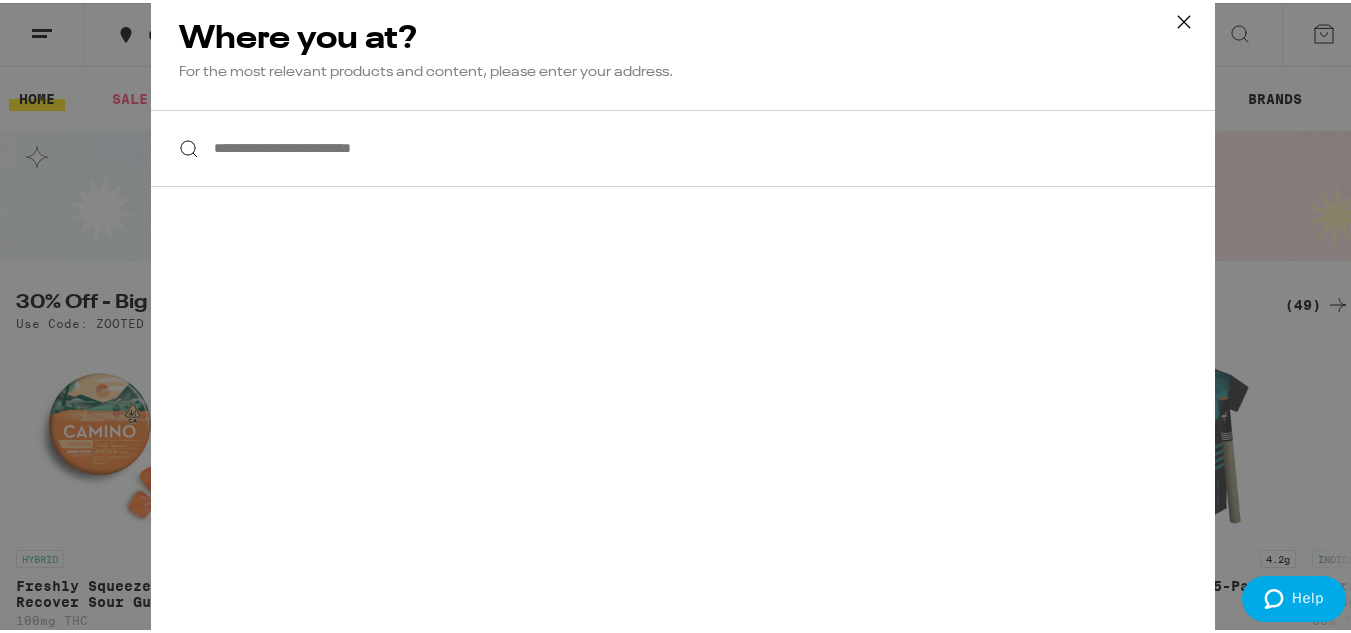click on "**********" at bounding box center [683, 145] 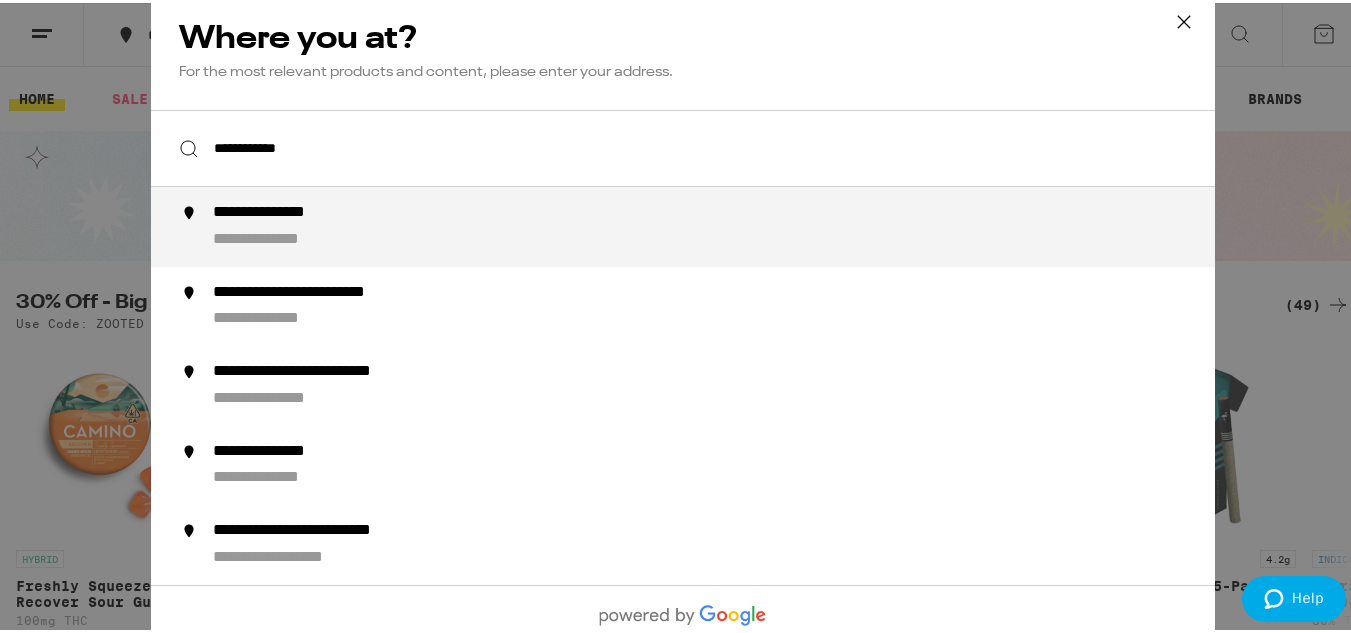 click on "**********" at bounding box center (723, 224) 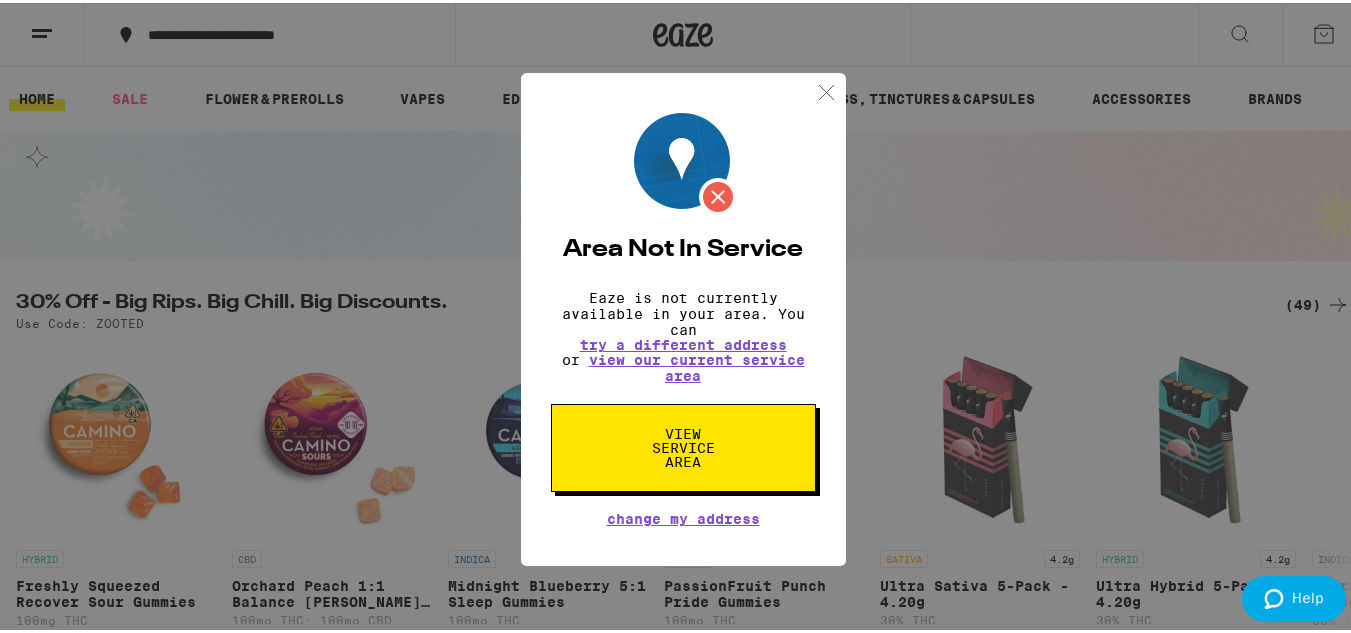 click on "Area Not In Service Eaze is not currently available in your area. You can   try a different address   or   view our current service area View Service Area Change My Address" at bounding box center (683, 316) 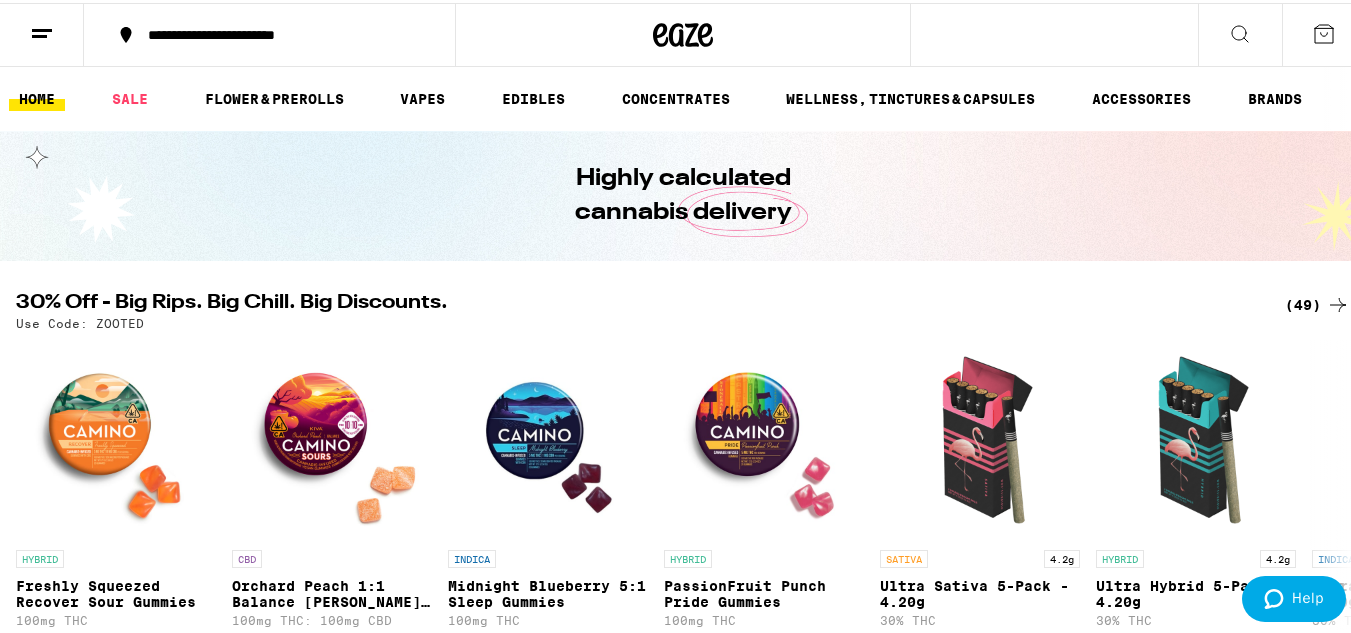 click on "**********" at bounding box center (280, 32) 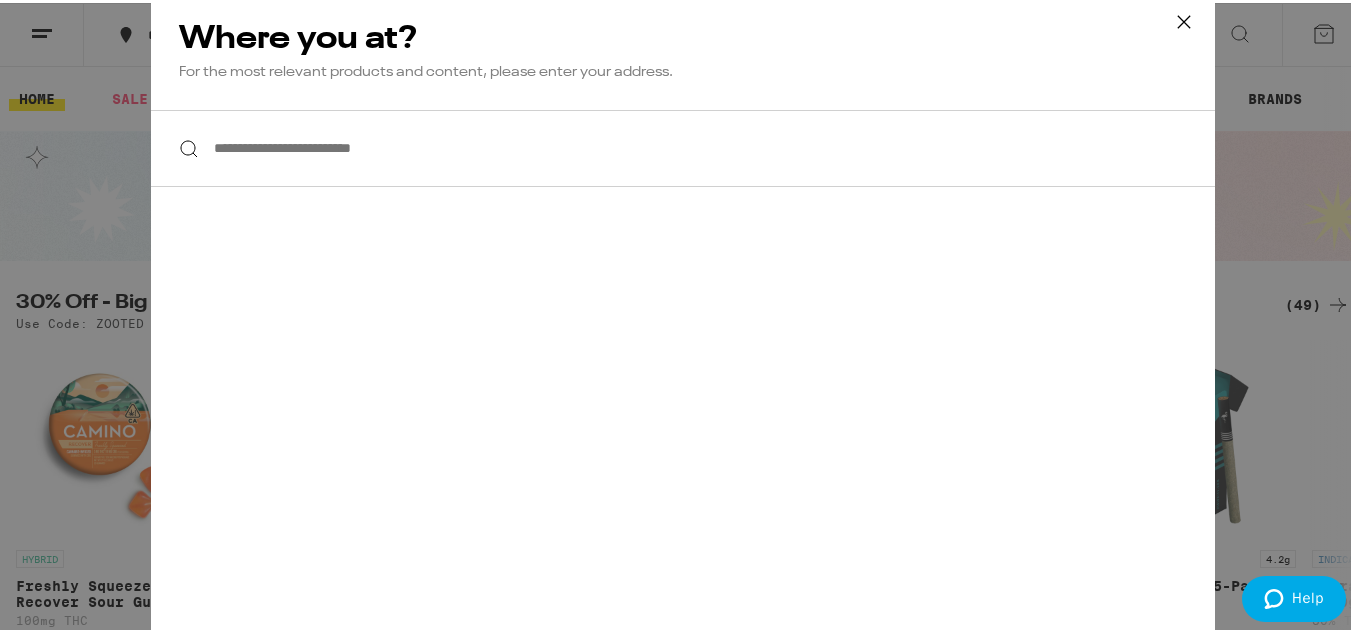 click on "**********" at bounding box center (683, 145) 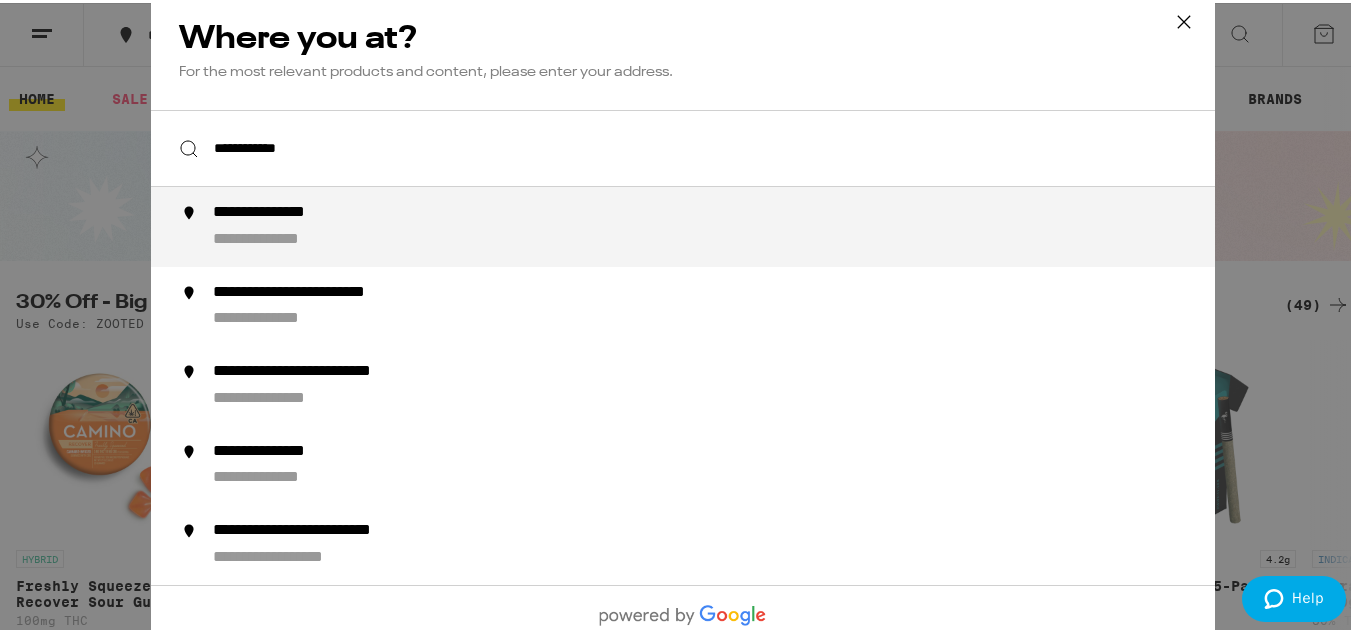 click on "**********" at bounding box center (723, 224) 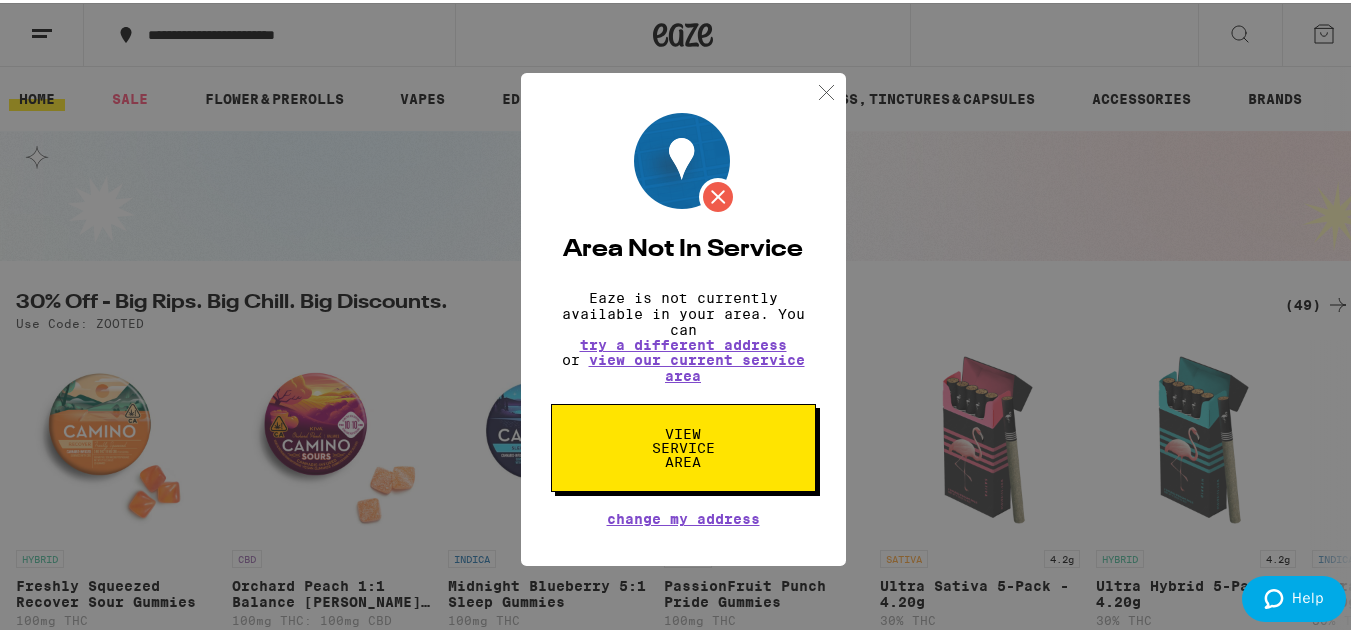 click at bounding box center (826, 89) 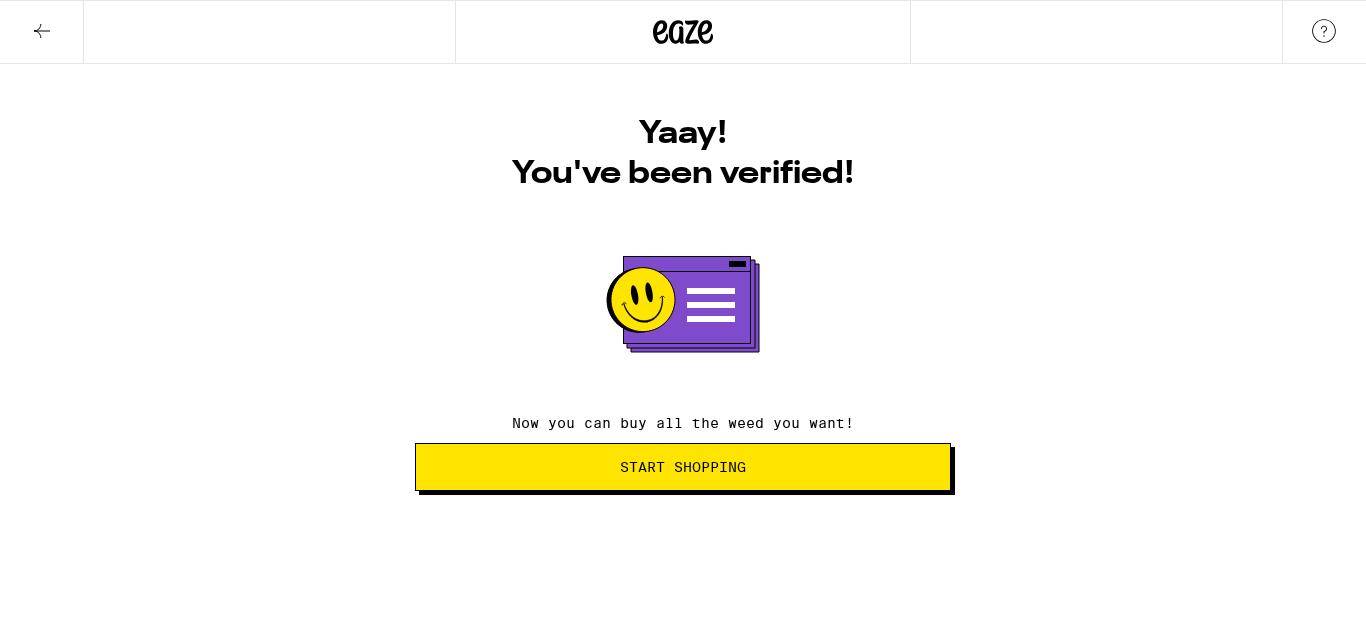 scroll, scrollTop: 0, scrollLeft: 0, axis: both 